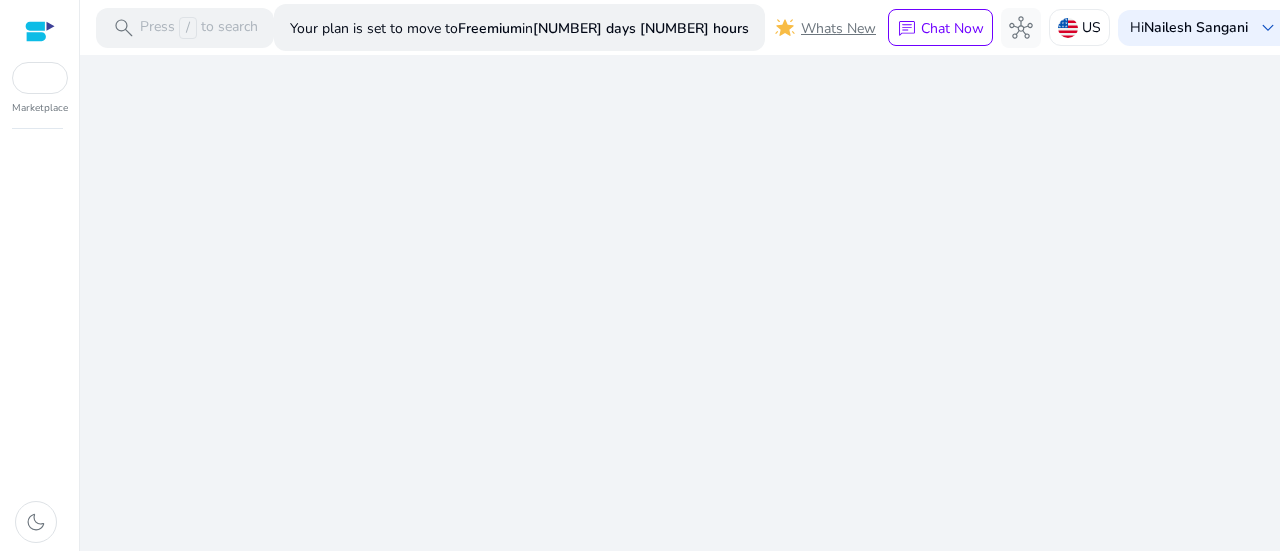 scroll, scrollTop: 0, scrollLeft: 0, axis: both 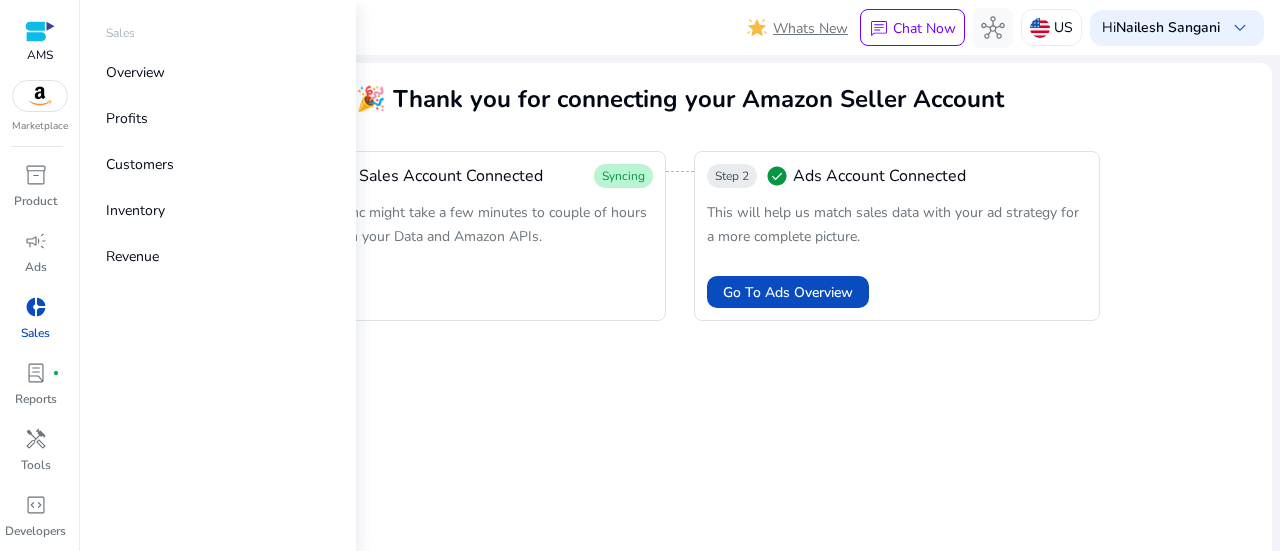 click on "donut_small" at bounding box center [36, 307] 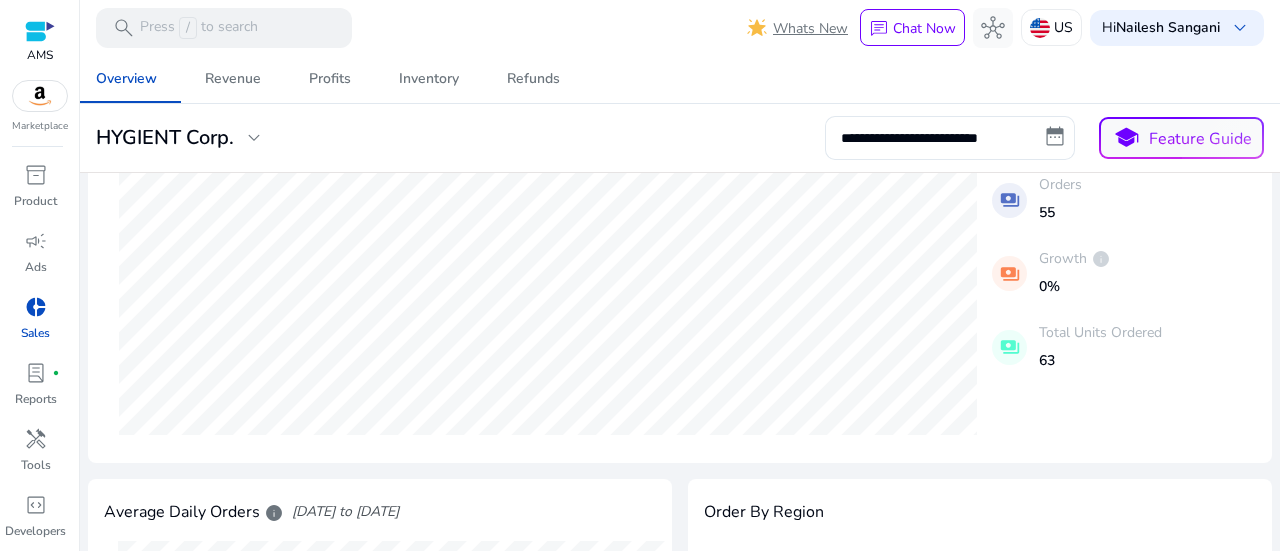 scroll, scrollTop: 200, scrollLeft: 0, axis: vertical 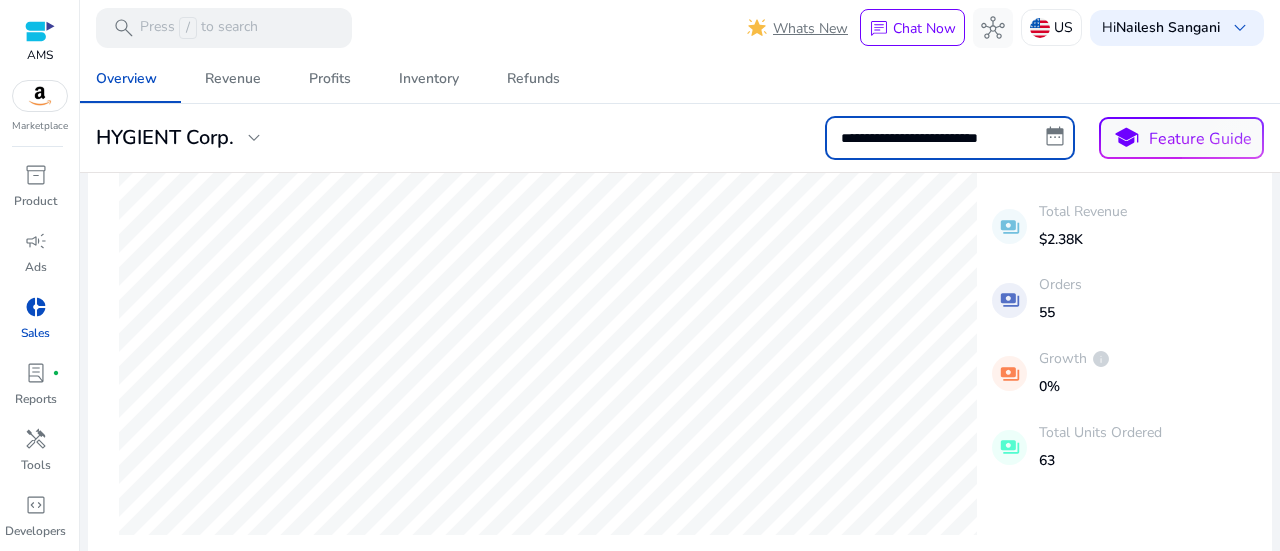 click on "**********" at bounding box center (950, 138) 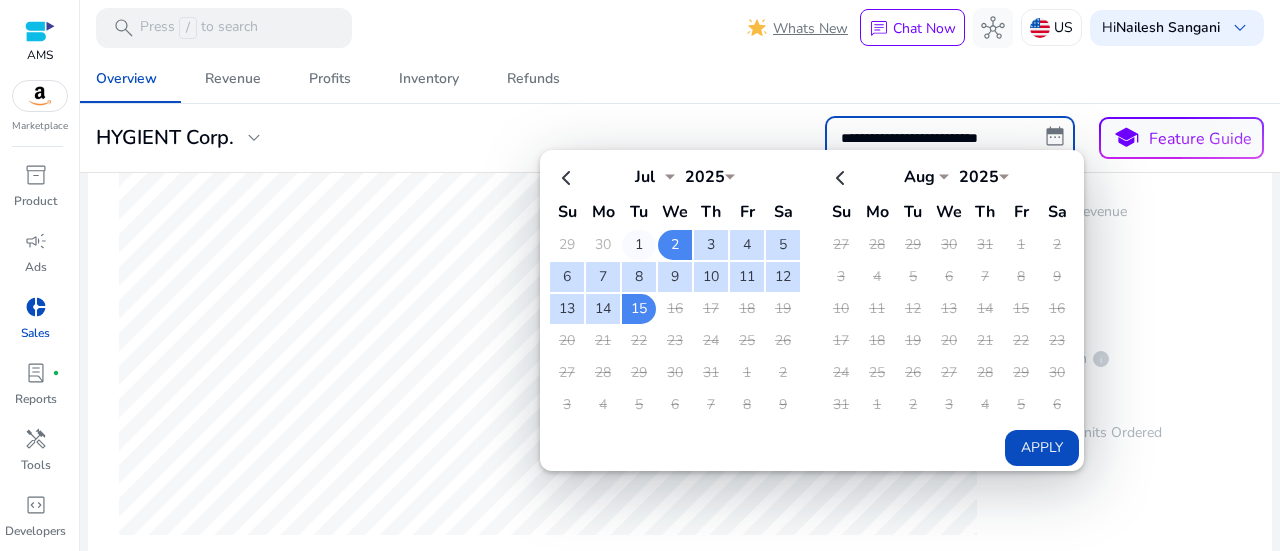 click on "1" 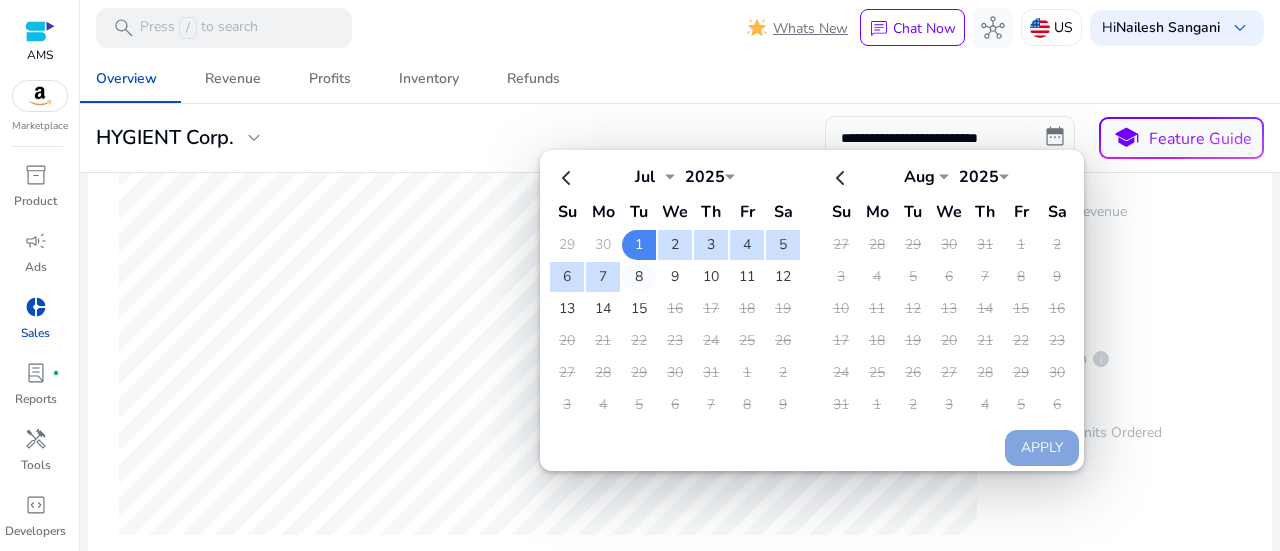 scroll, scrollTop: 0, scrollLeft: 0, axis: both 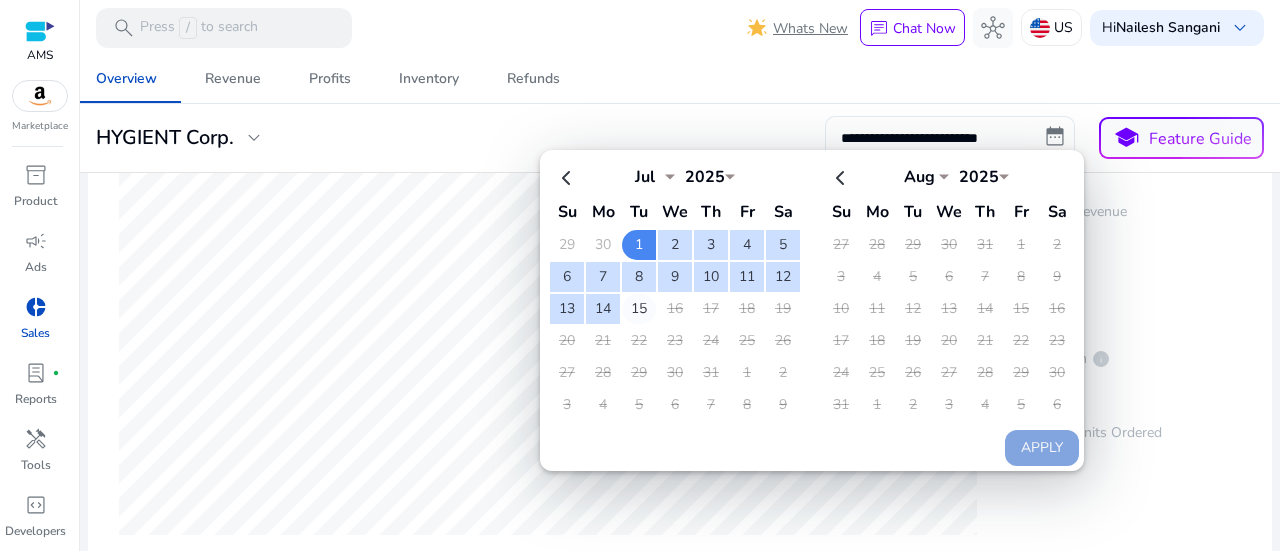 click on "15" 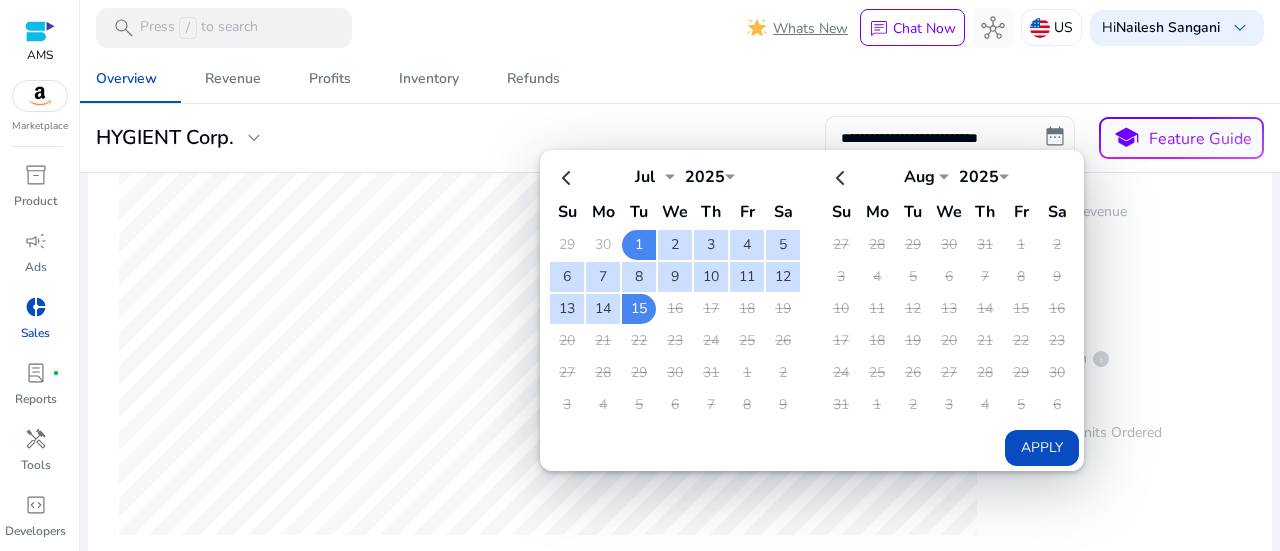 click on "Apply" 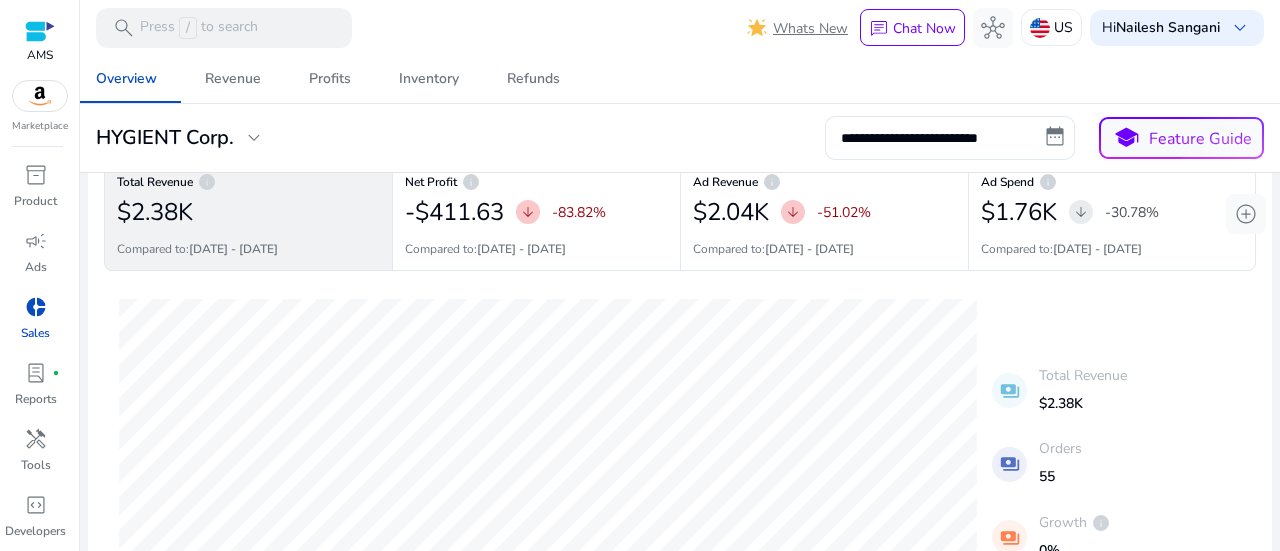 scroll, scrollTop: 0, scrollLeft: 0, axis: both 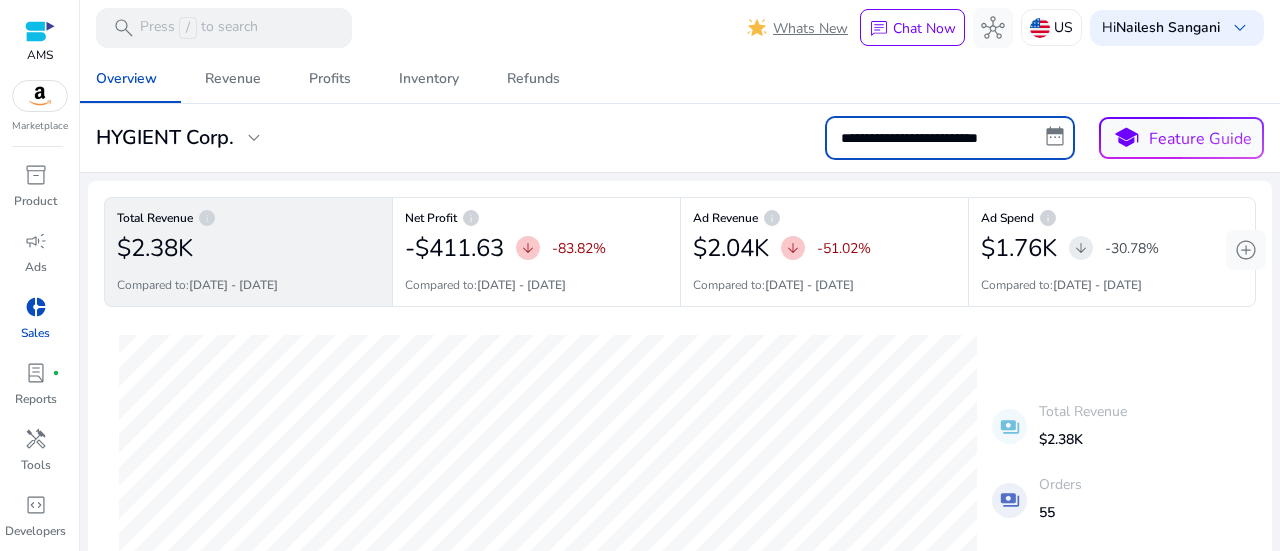 click on "**********" at bounding box center [950, 138] 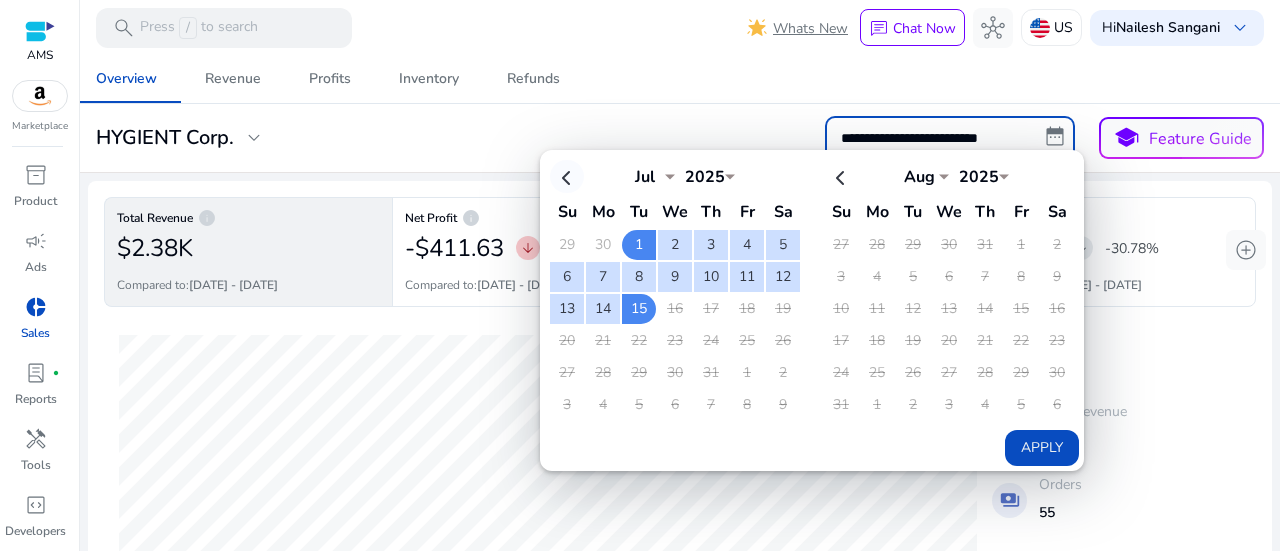 click 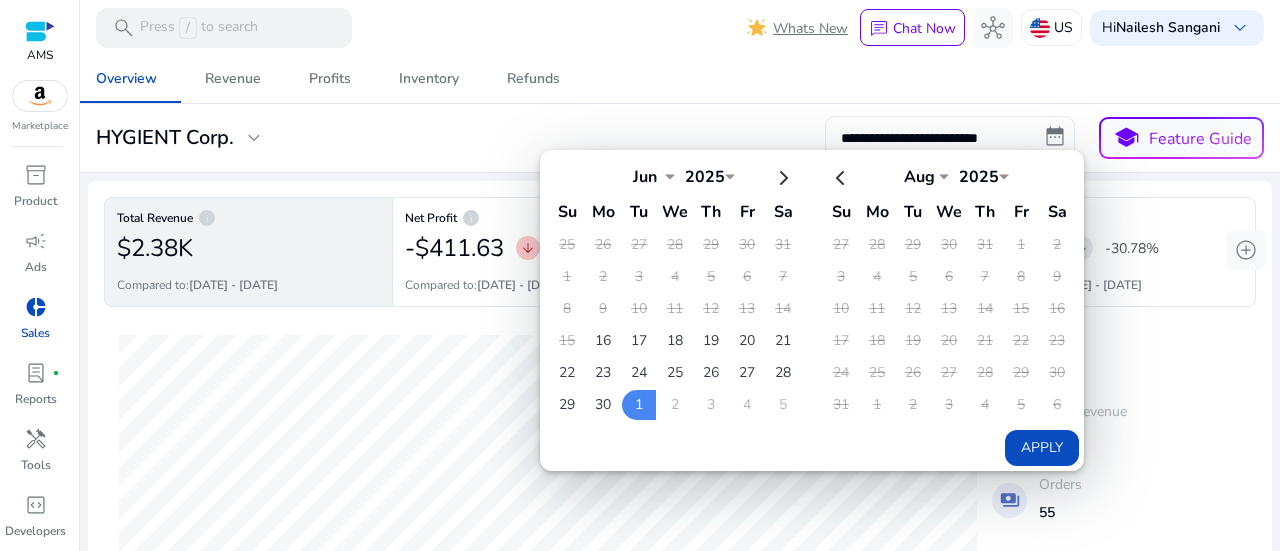 click 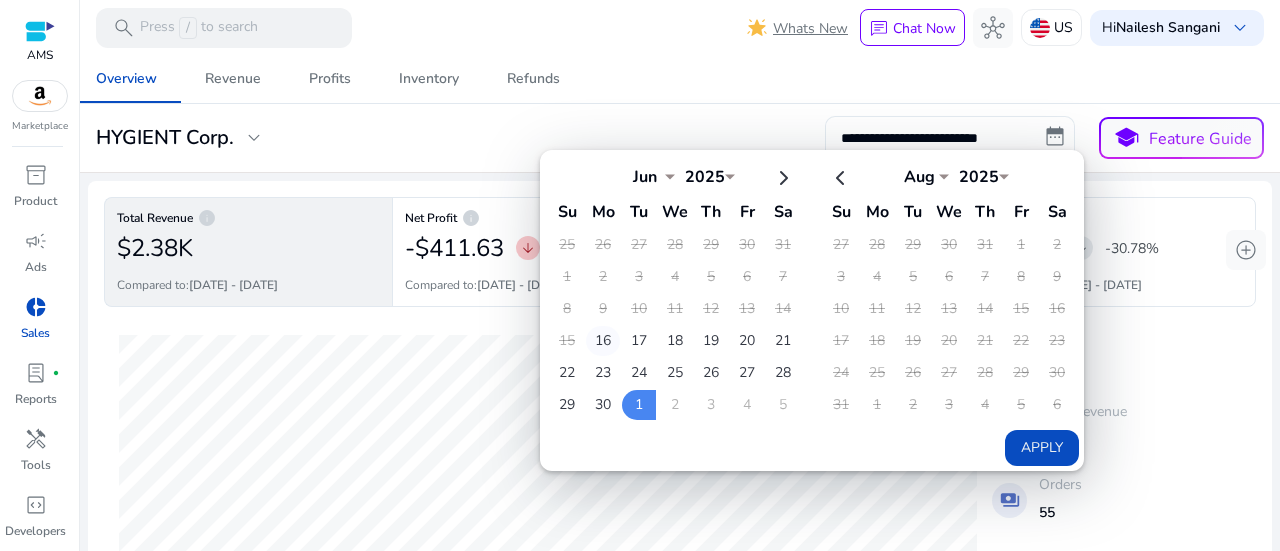 click on "16" 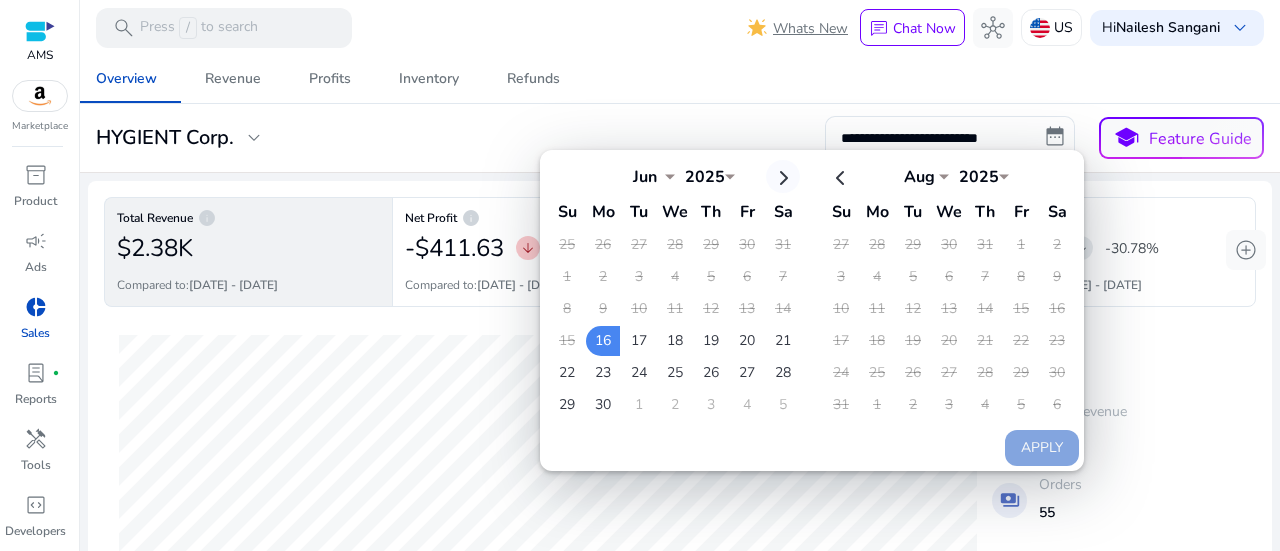 click 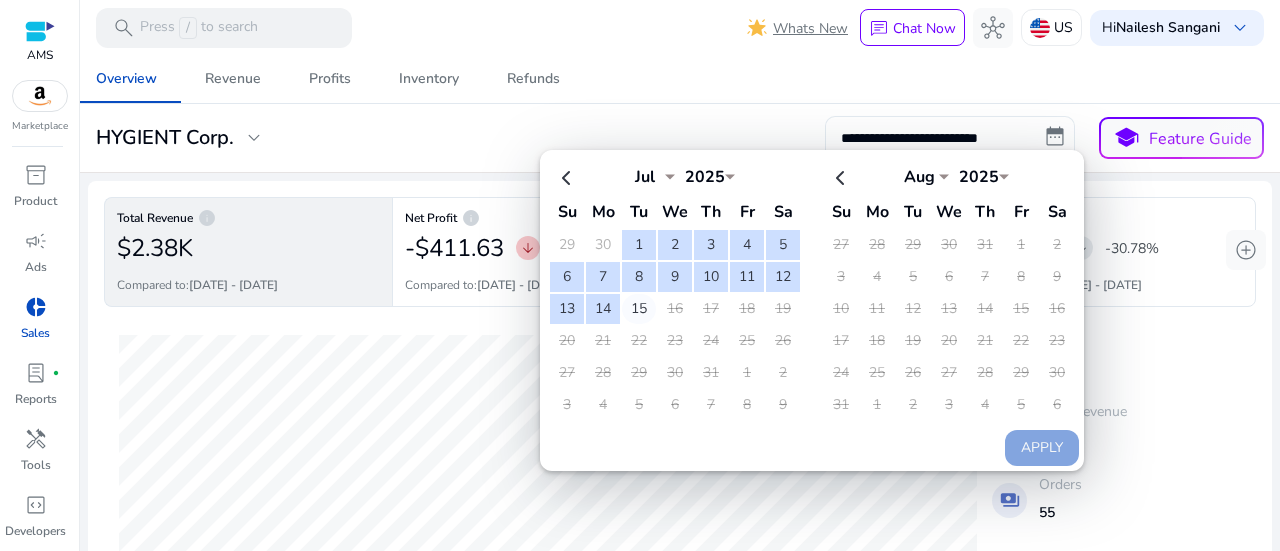 click on "15" 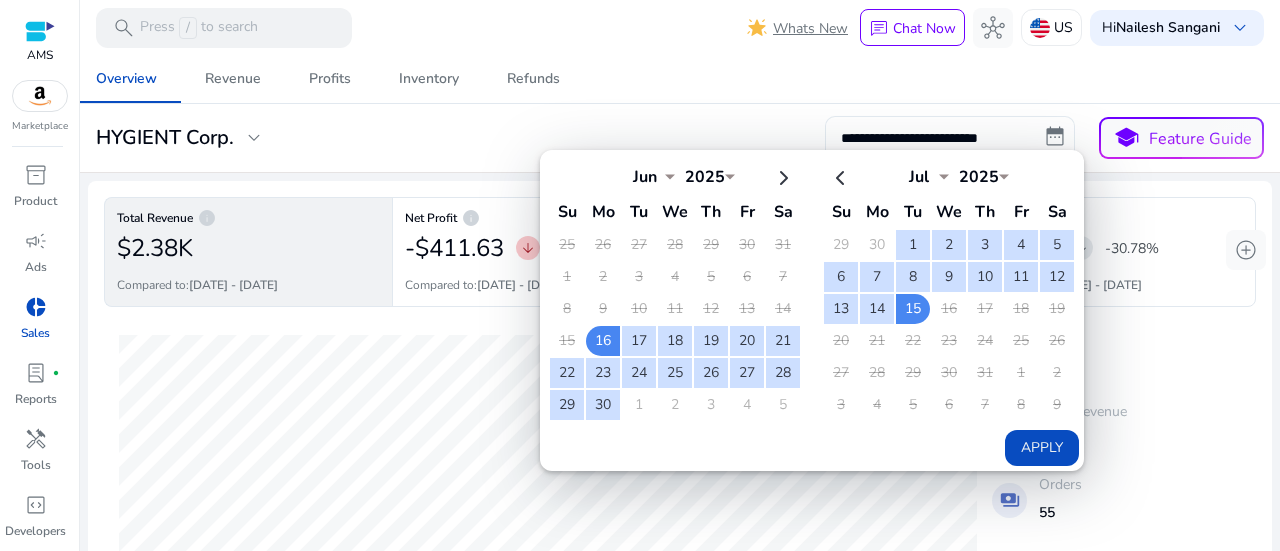 click on "Apply" 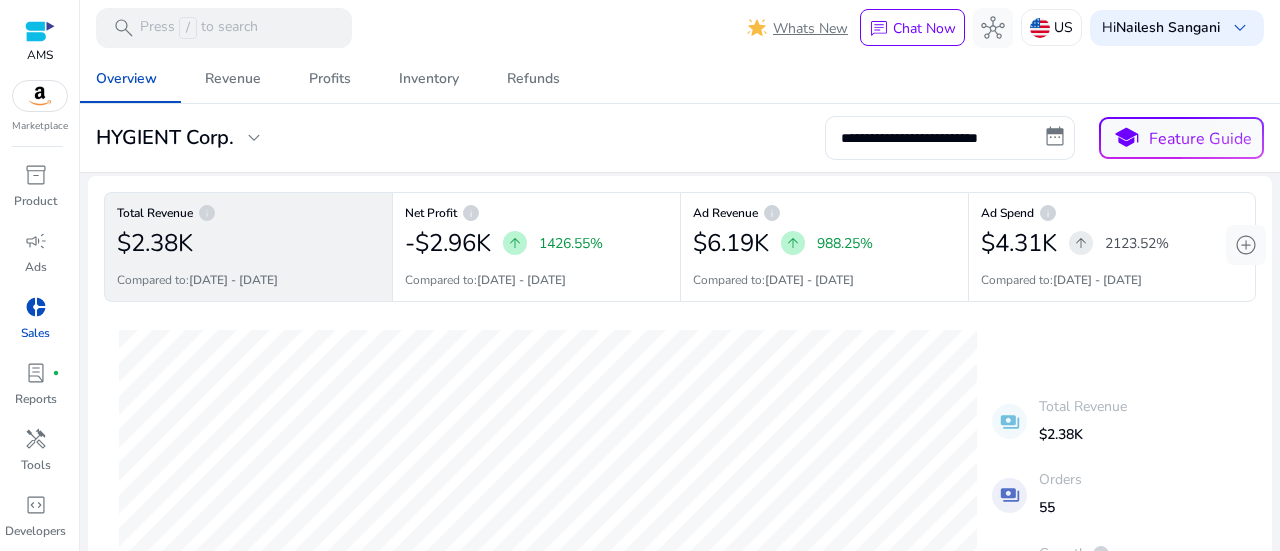 scroll, scrollTop: 0, scrollLeft: 0, axis: both 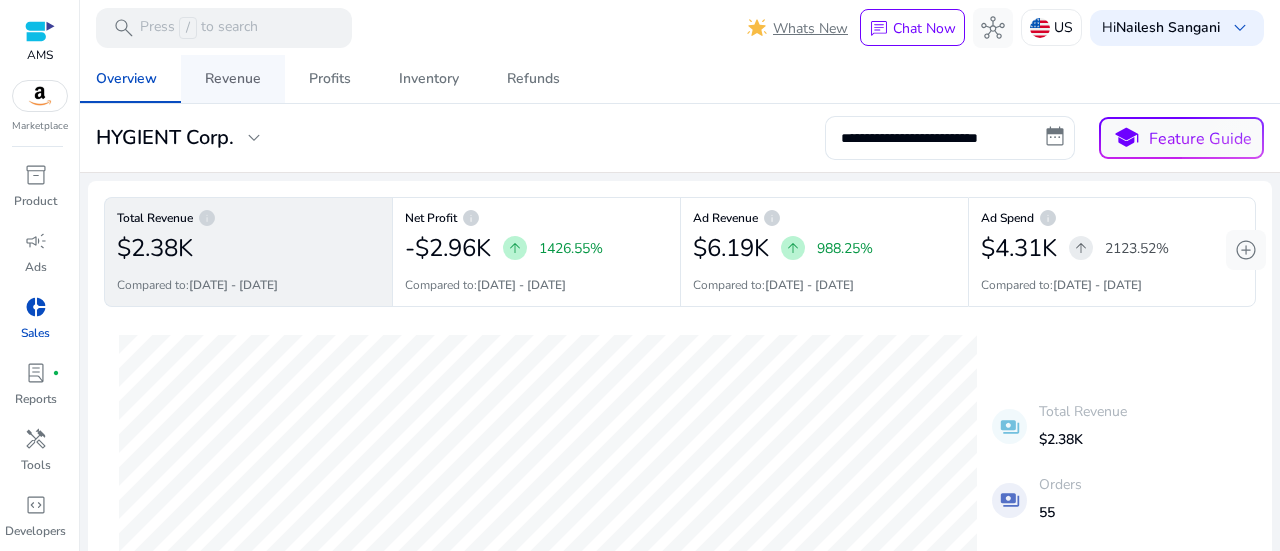 click on "Revenue" at bounding box center [233, 79] 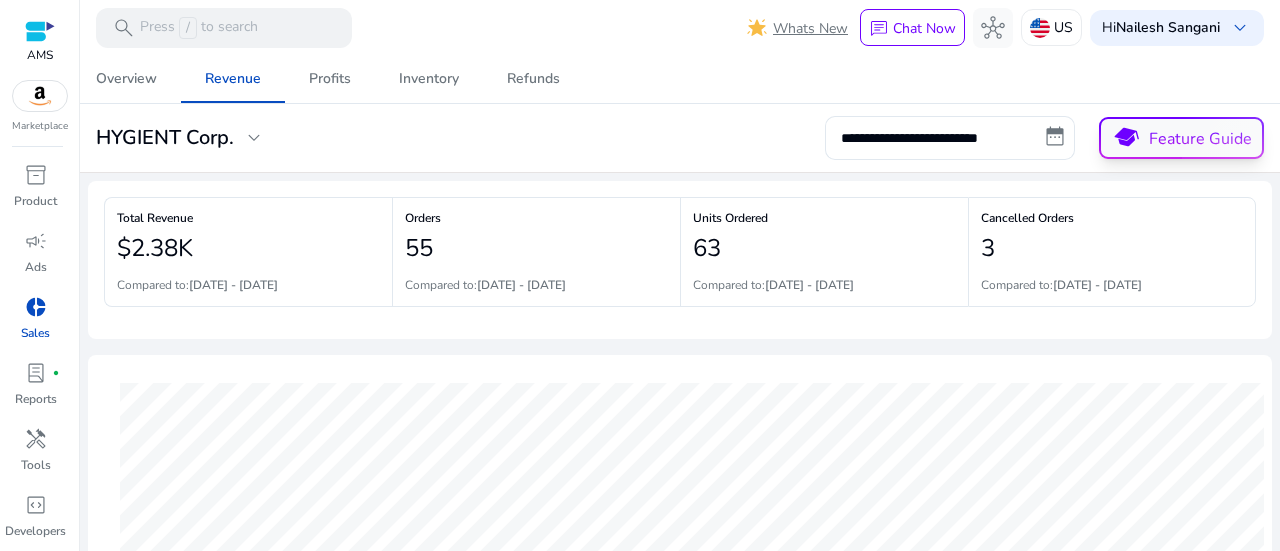 click on "Feature Guide" 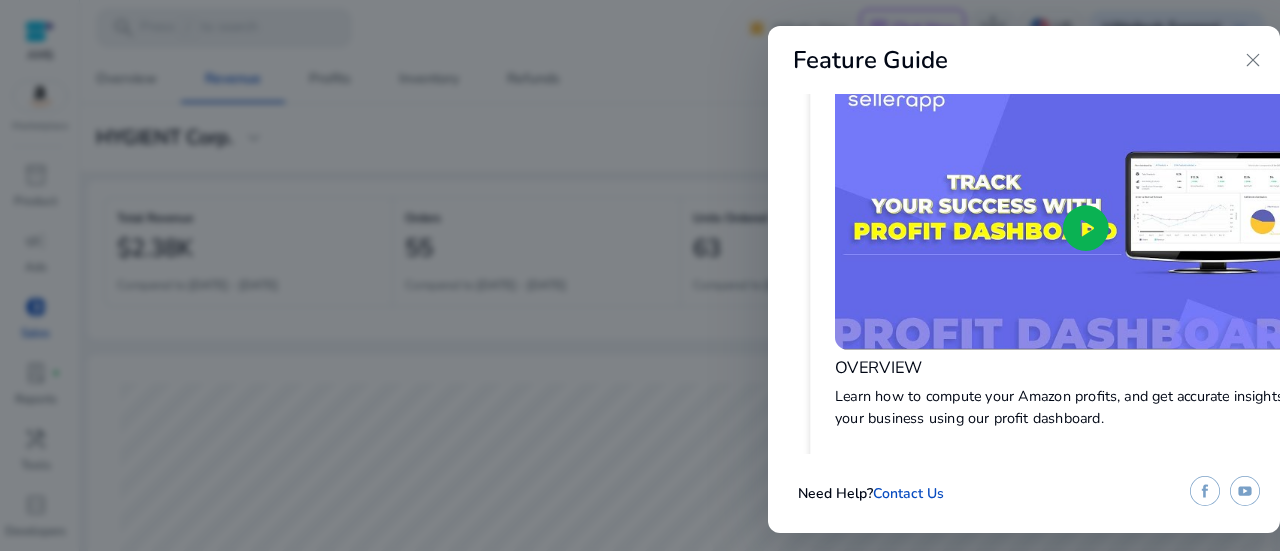 scroll, scrollTop: 0, scrollLeft: 0, axis: both 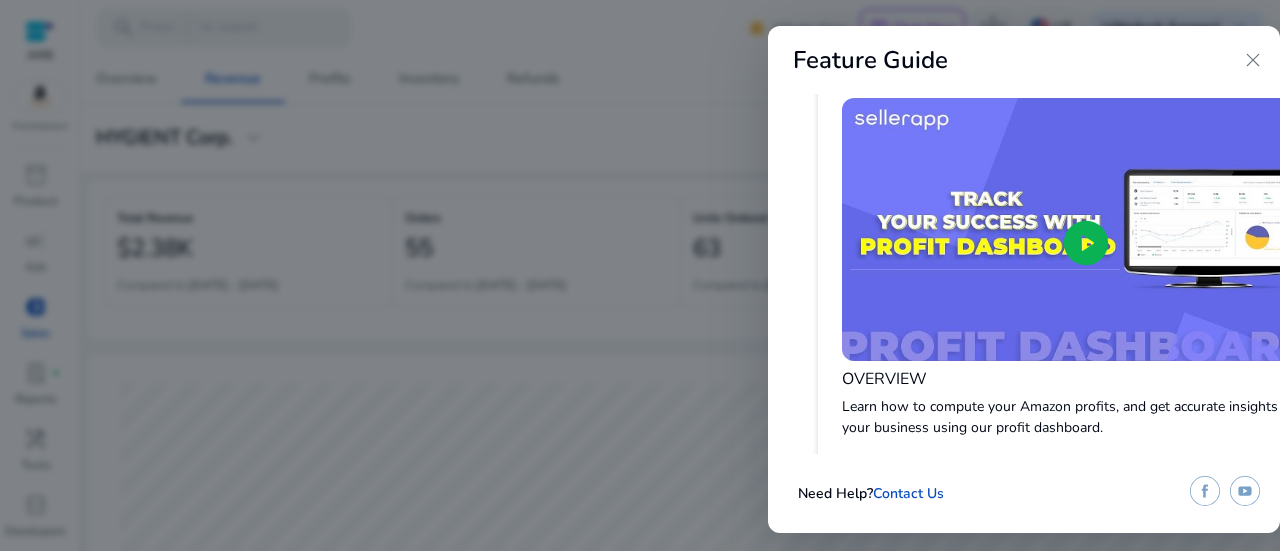 click on "close" at bounding box center [1253, 60] 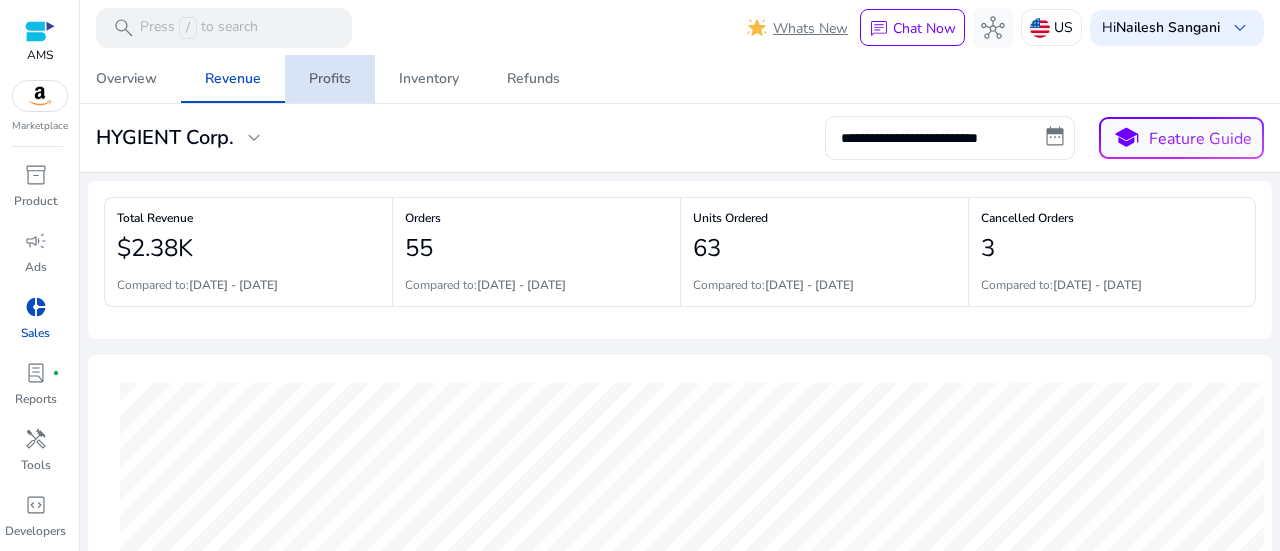 click on "Profits" at bounding box center (330, 79) 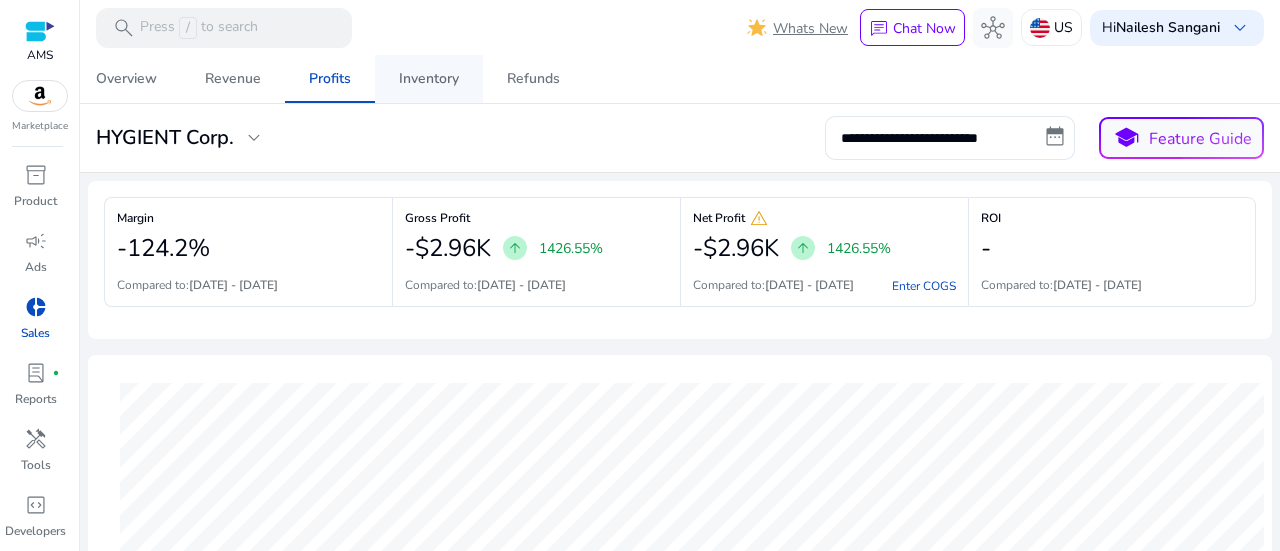 click on "Inventory" at bounding box center (429, 79) 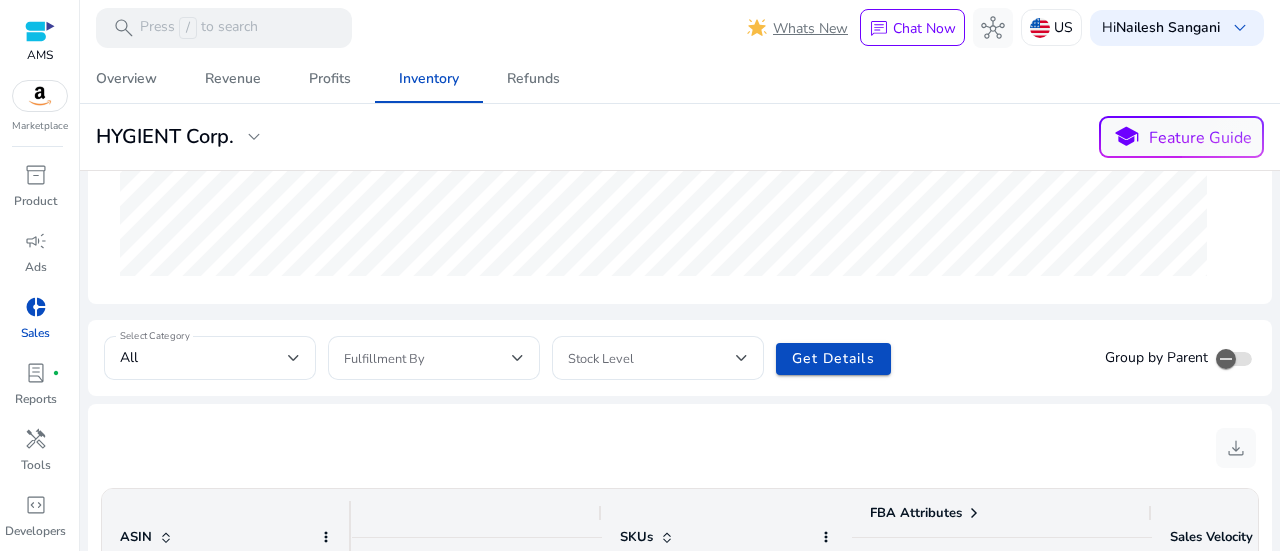 scroll, scrollTop: 500, scrollLeft: 0, axis: vertical 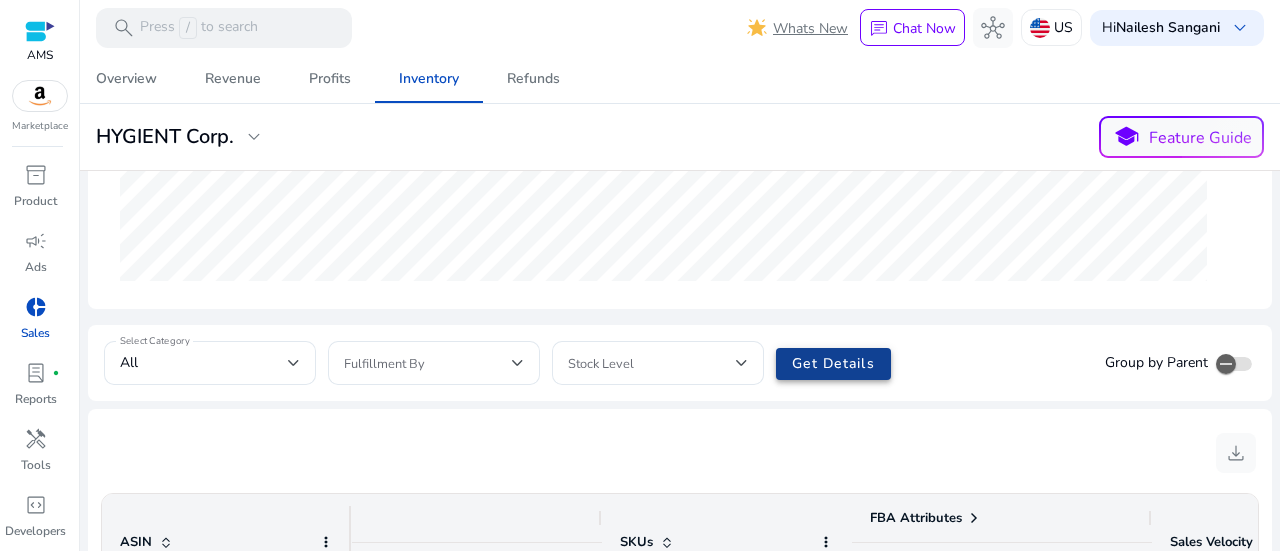 click on "Get Details" 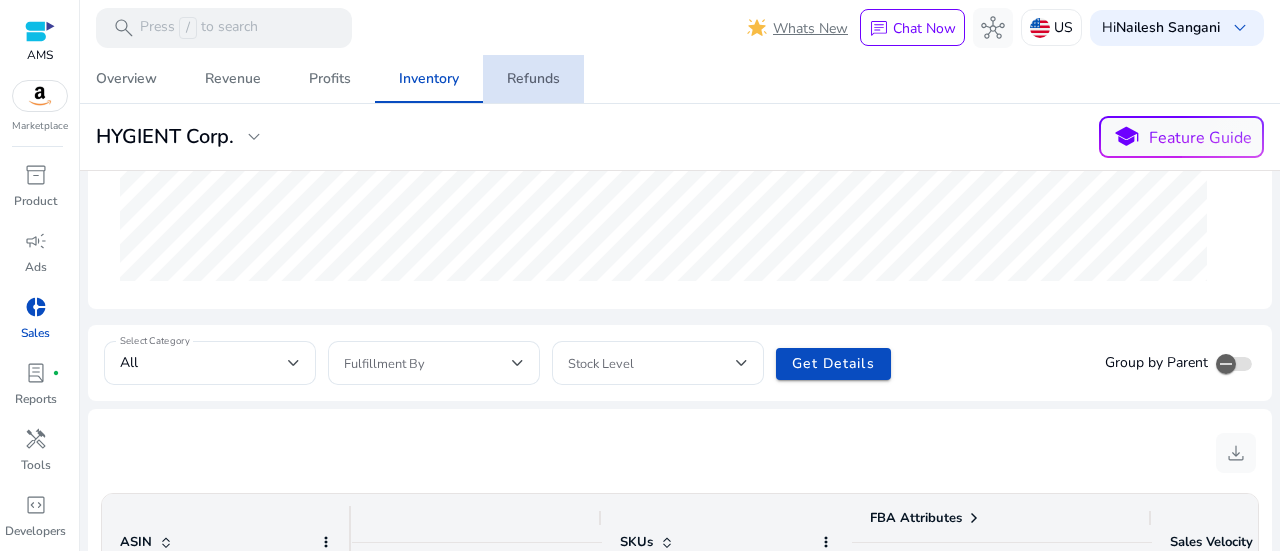 click on "Refunds" at bounding box center (533, 79) 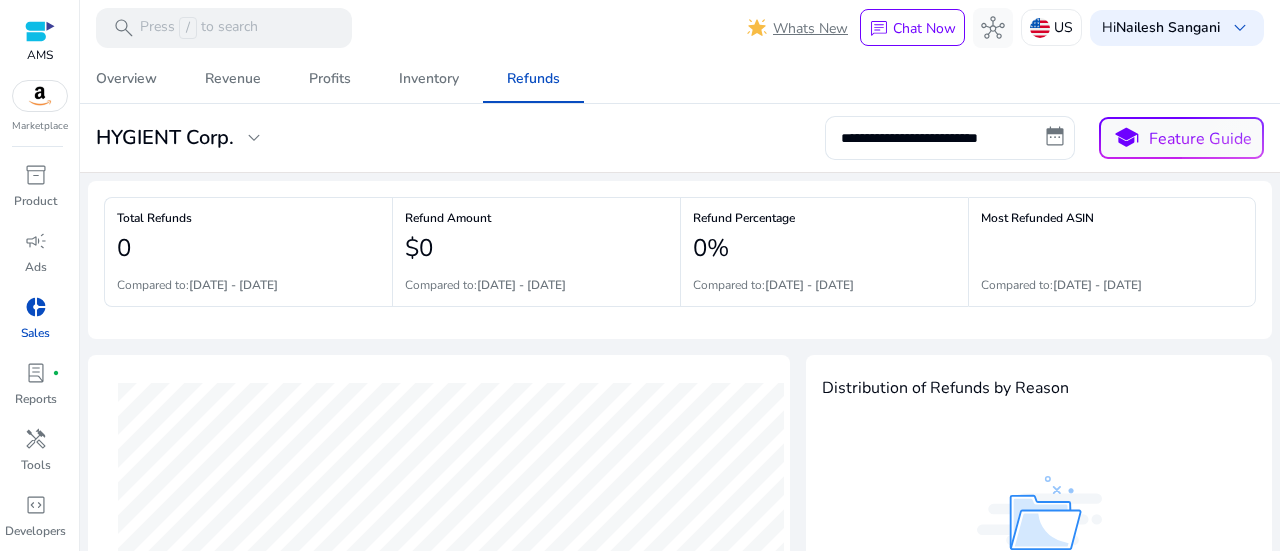 scroll, scrollTop: 0, scrollLeft: 0, axis: both 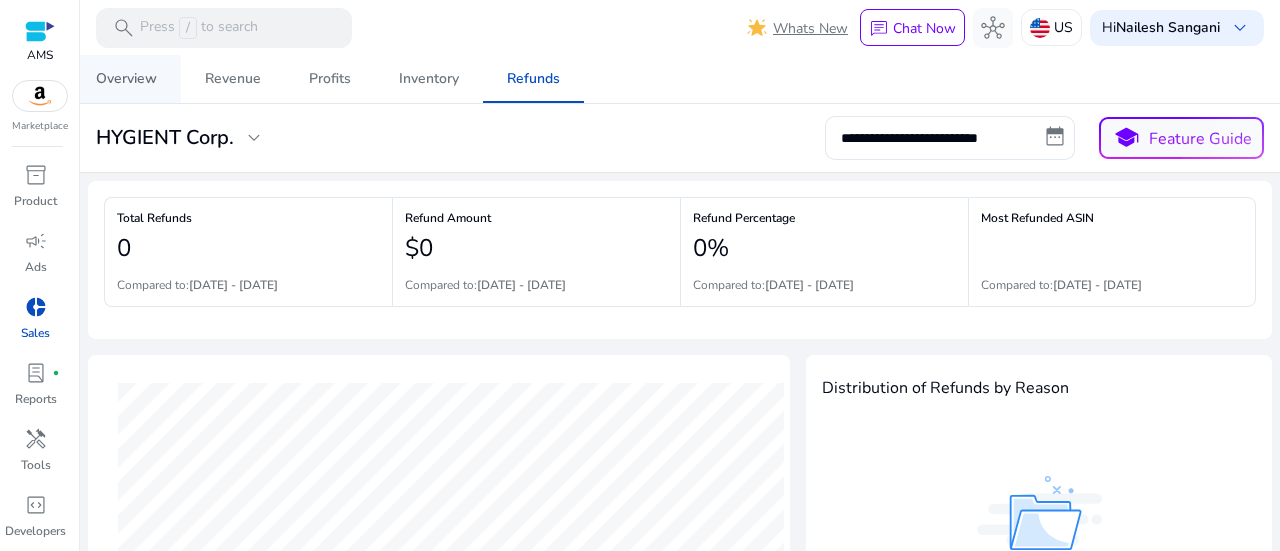 click on "Overview" at bounding box center [126, 79] 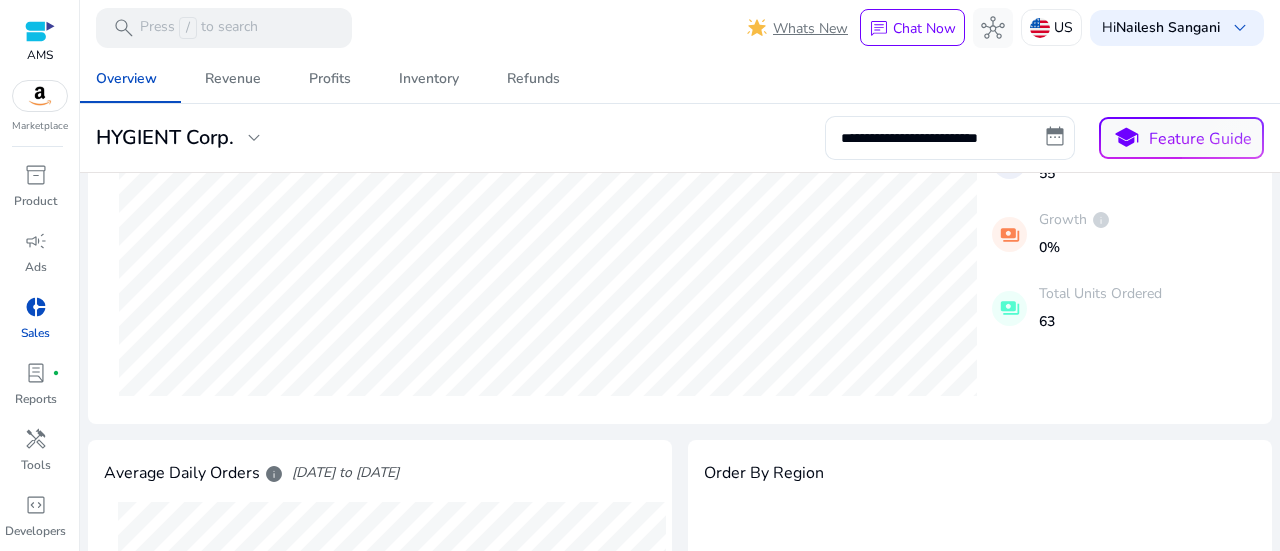 scroll, scrollTop: 0, scrollLeft: 0, axis: both 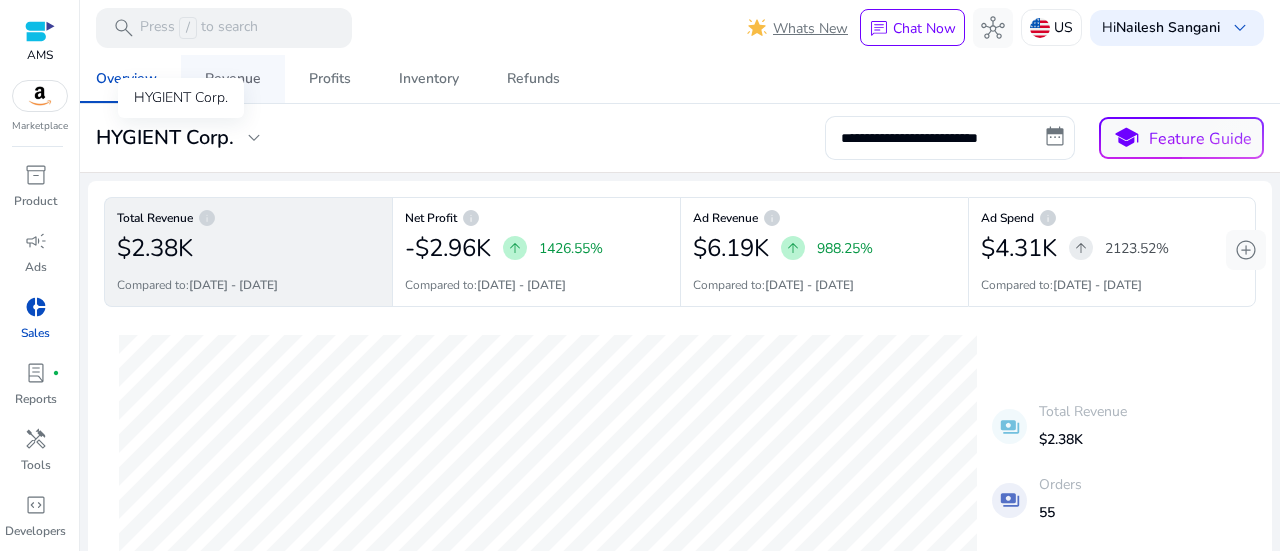 click on "Revenue" at bounding box center (233, 79) 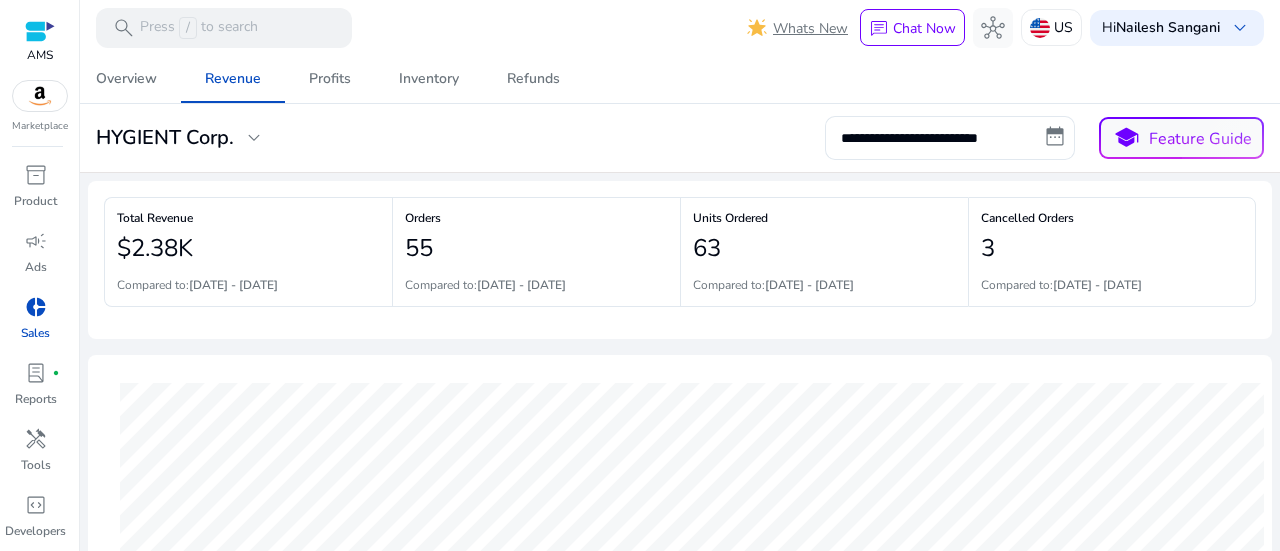 click at bounding box center [40, 31] 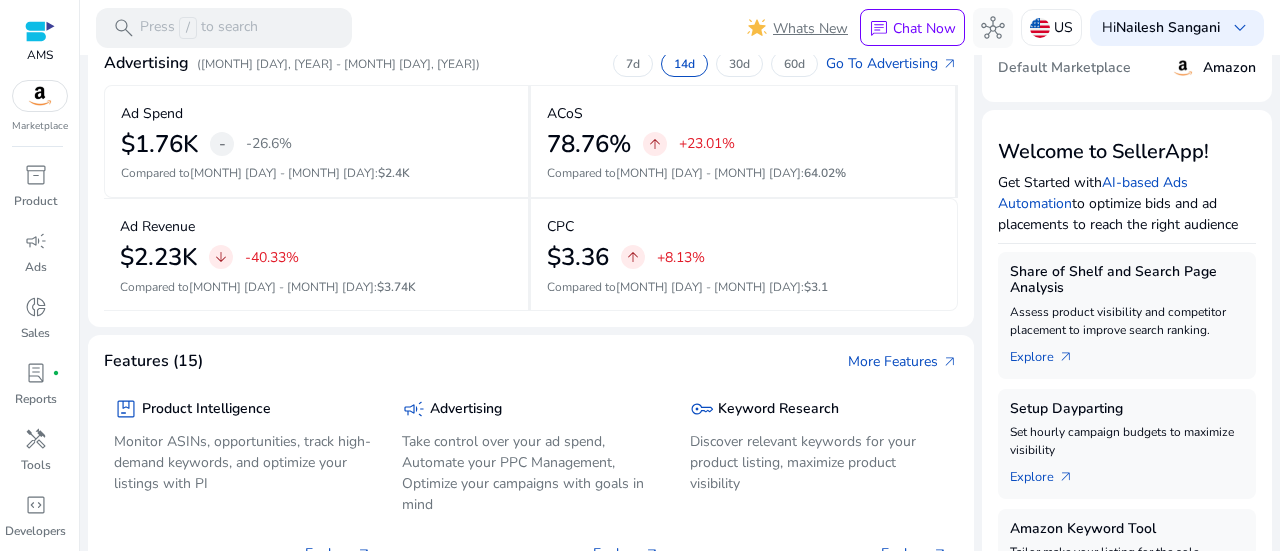 scroll, scrollTop: 0, scrollLeft: 0, axis: both 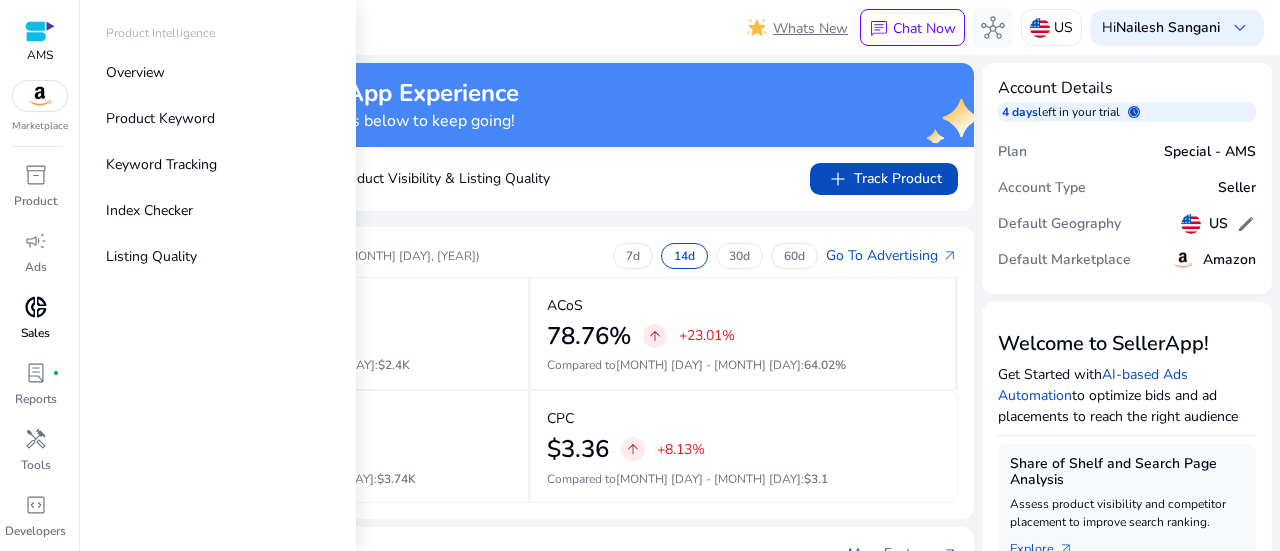 click on "donut_small" at bounding box center (36, 307) 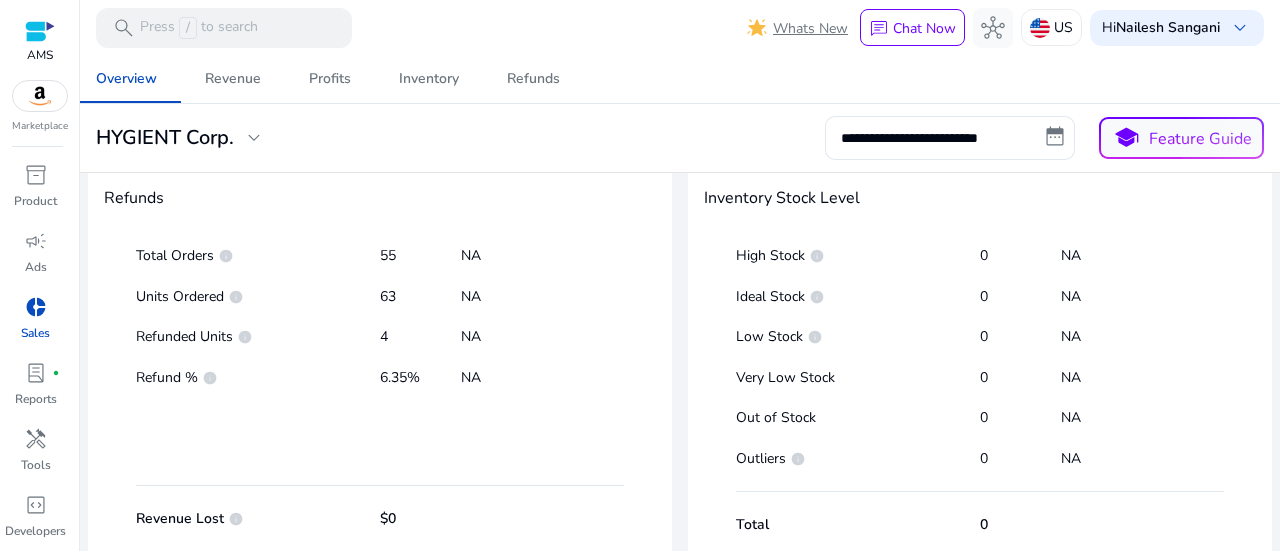 scroll, scrollTop: 1139, scrollLeft: 0, axis: vertical 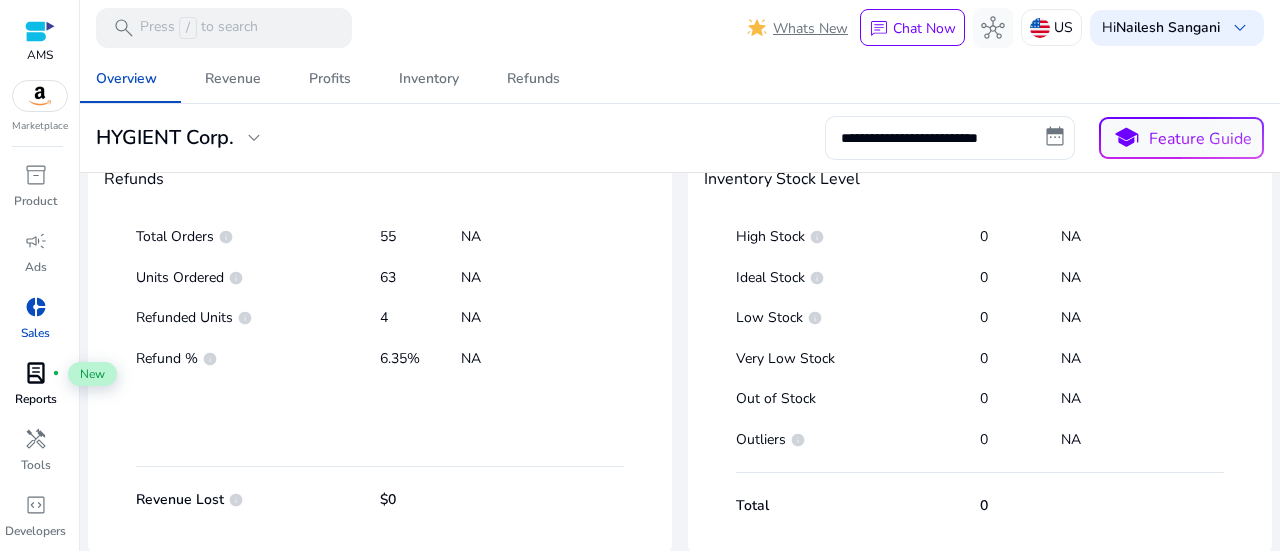 click on "lab_profile" at bounding box center [36, 373] 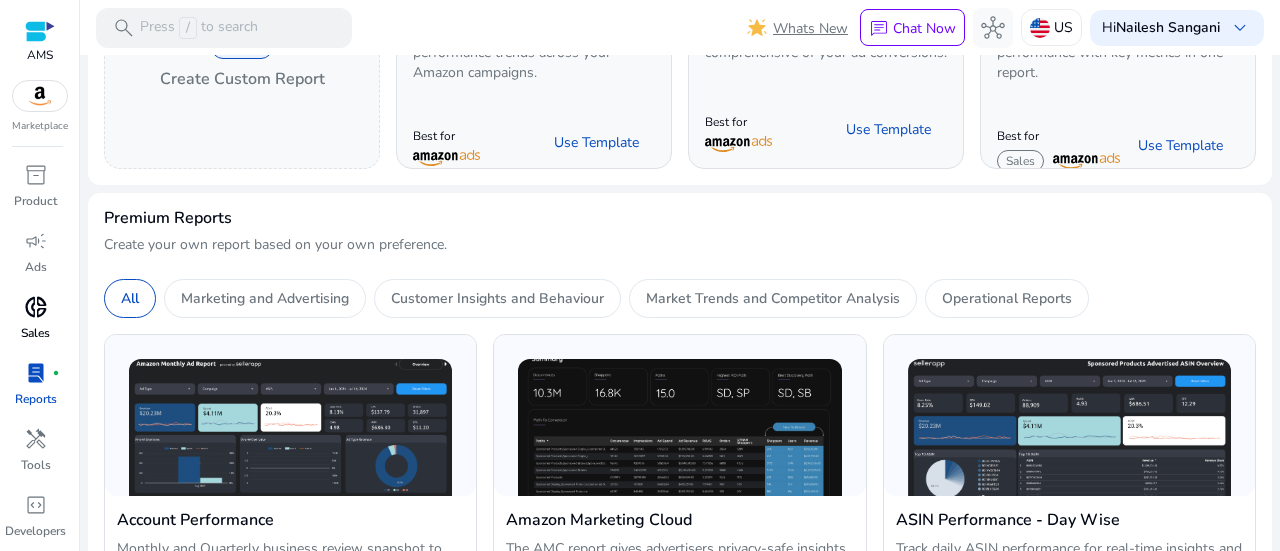 scroll, scrollTop: 253, scrollLeft: 0, axis: vertical 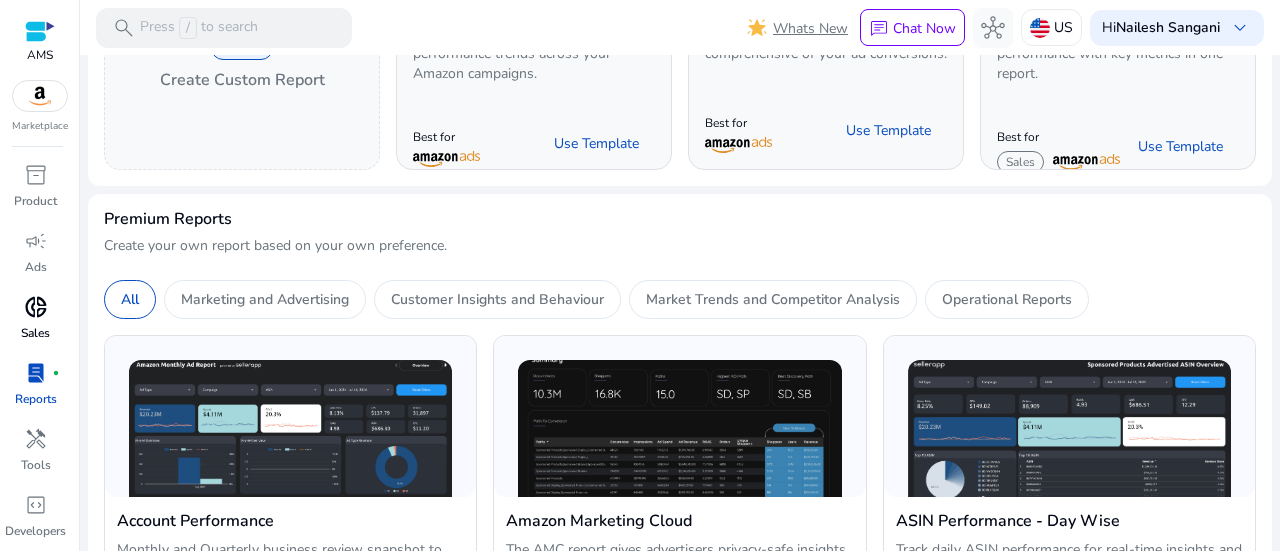 click at bounding box center [40, 96] 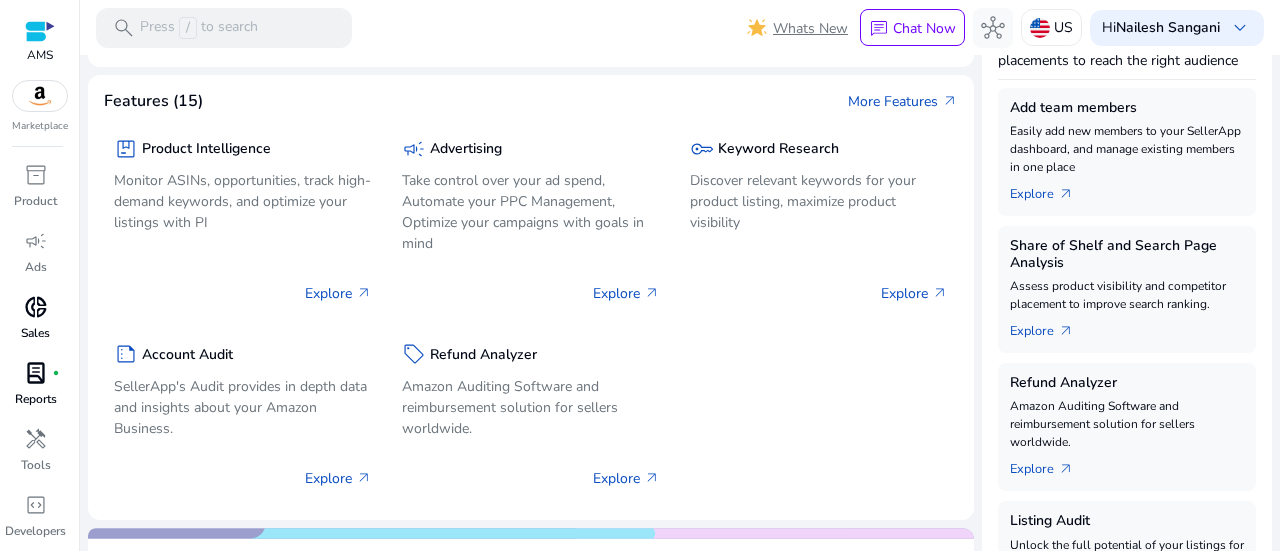 scroll, scrollTop: 400, scrollLeft: 0, axis: vertical 